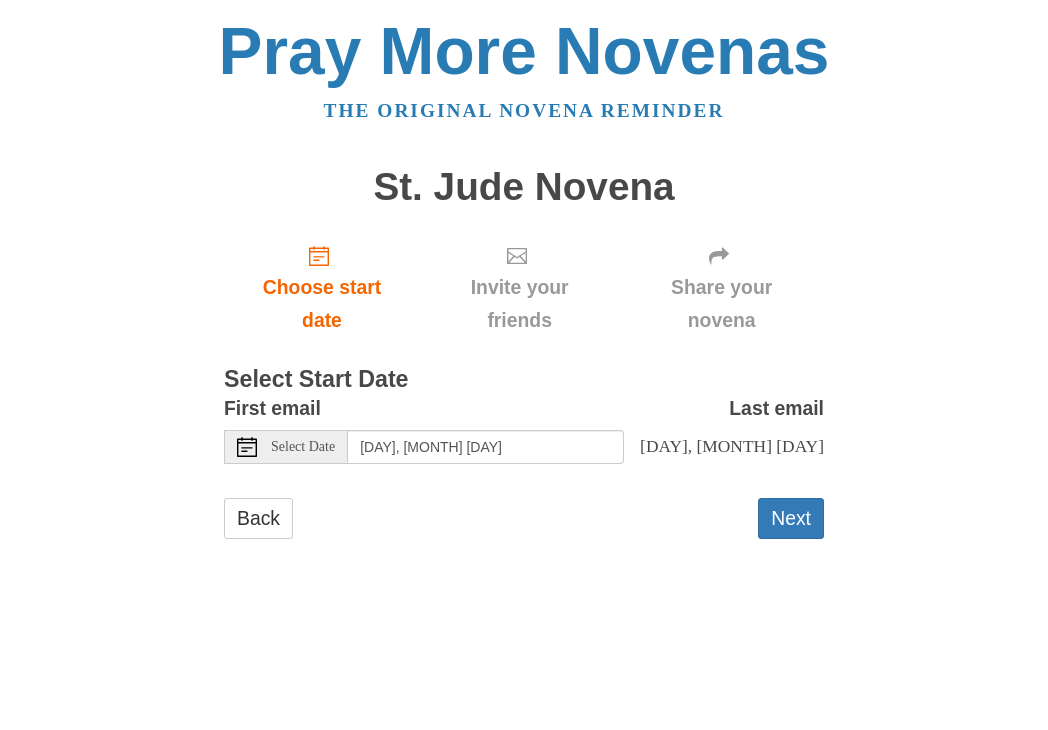 scroll, scrollTop: 0, scrollLeft: 0, axis: both 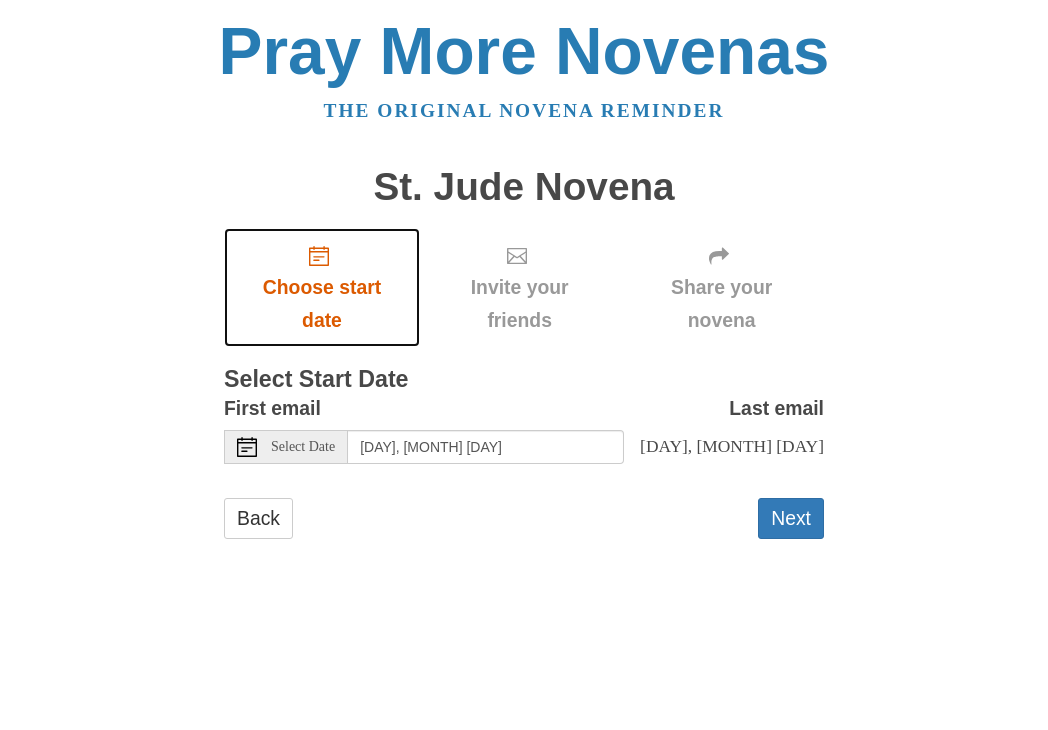 click on "Choose start date" at bounding box center [322, 304] 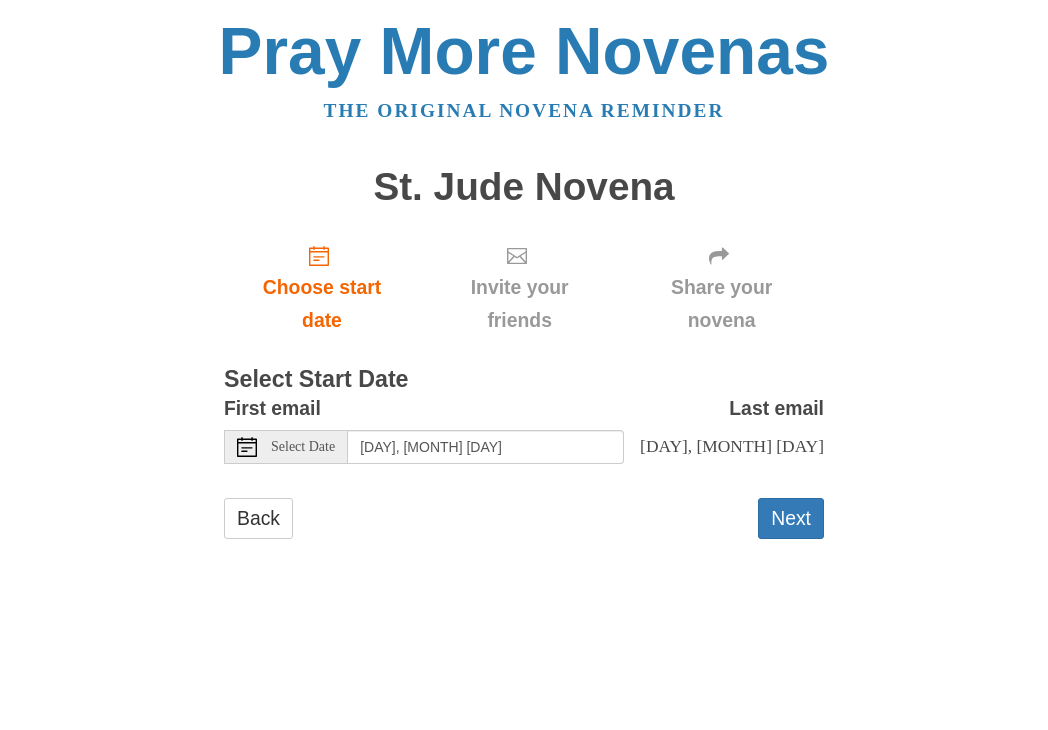 scroll, scrollTop: 0, scrollLeft: 0, axis: both 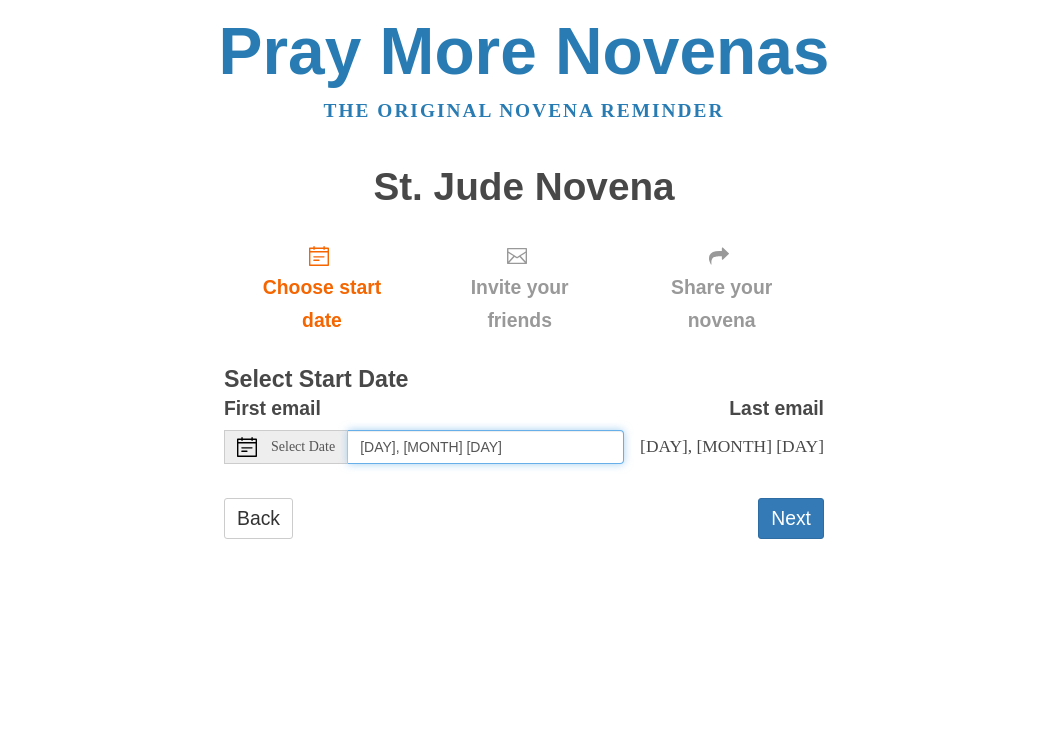 click on "Monday, August 4th" at bounding box center [486, 447] 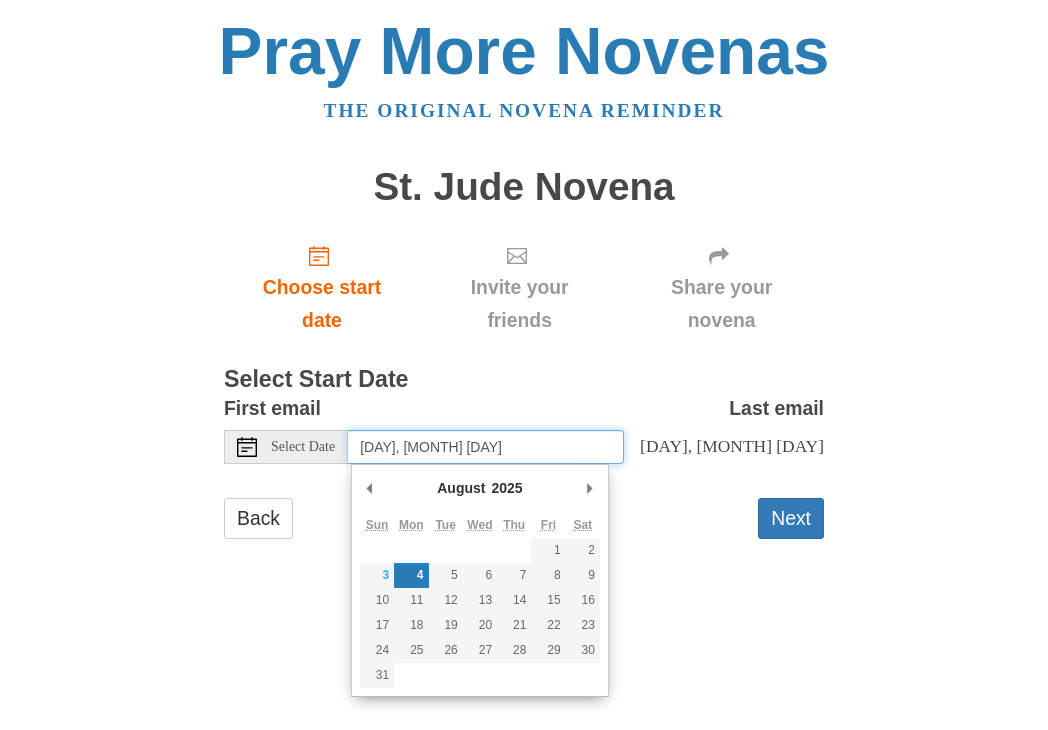 click on "[DAY], [MONTH] [DAY]" at bounding box center (486, 447) 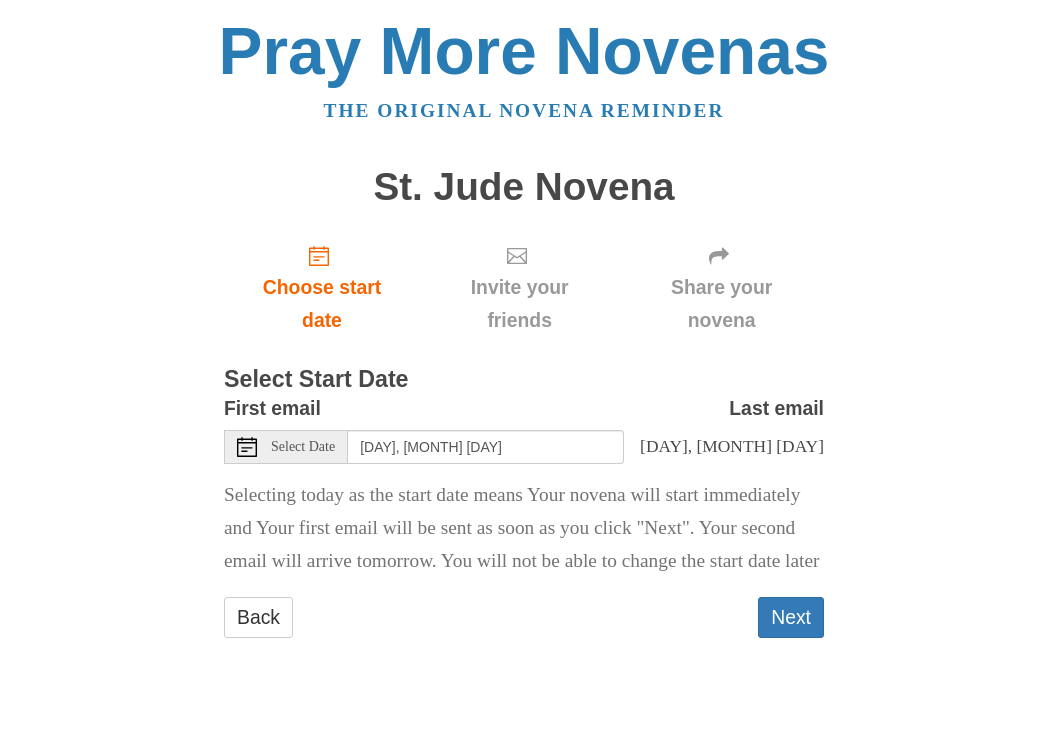 click on "Select Date" at bounding box center (286, 447) 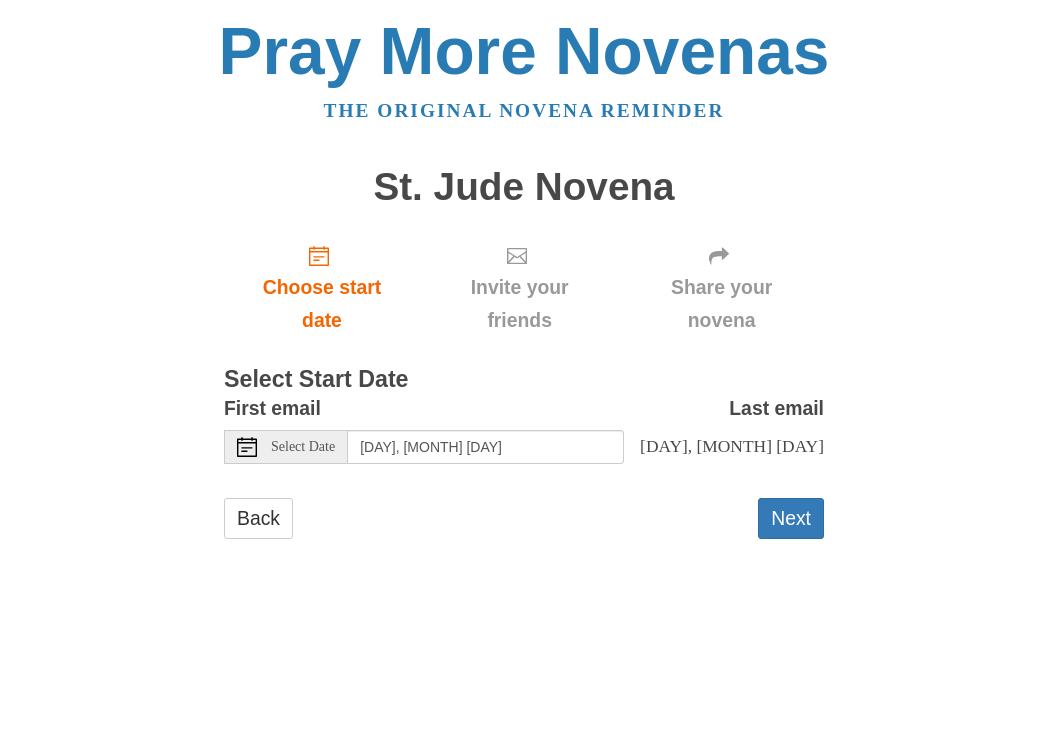 click on "Select Date" at bounding box center (303, 447) 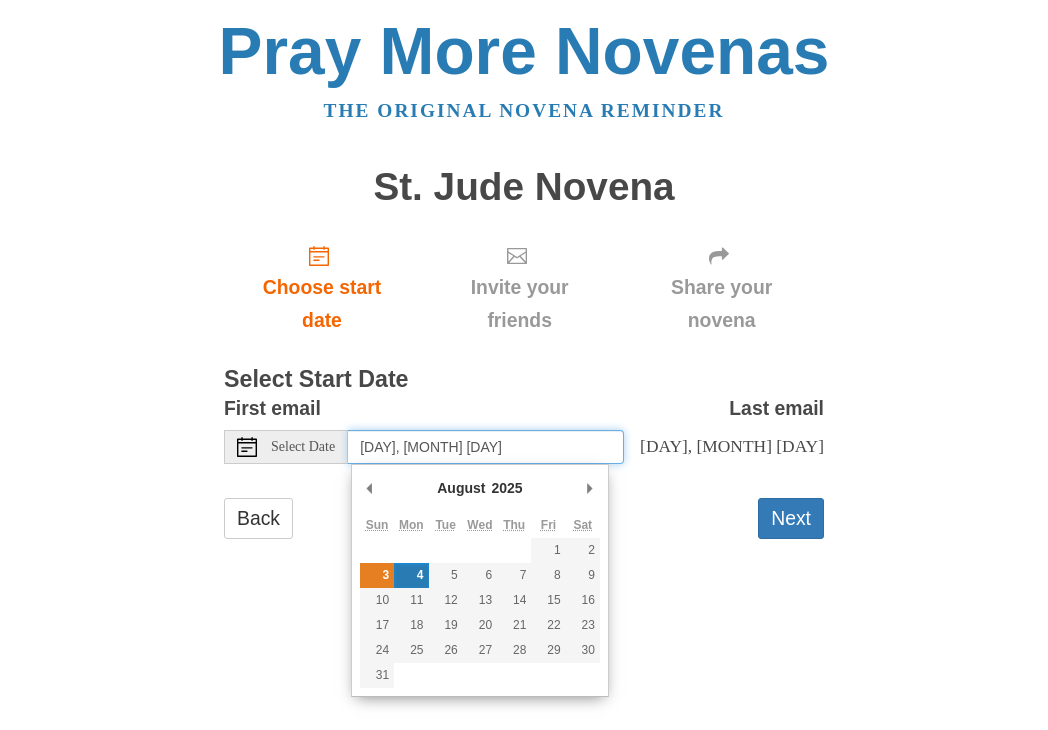 type on "Sunday, August 3rd" 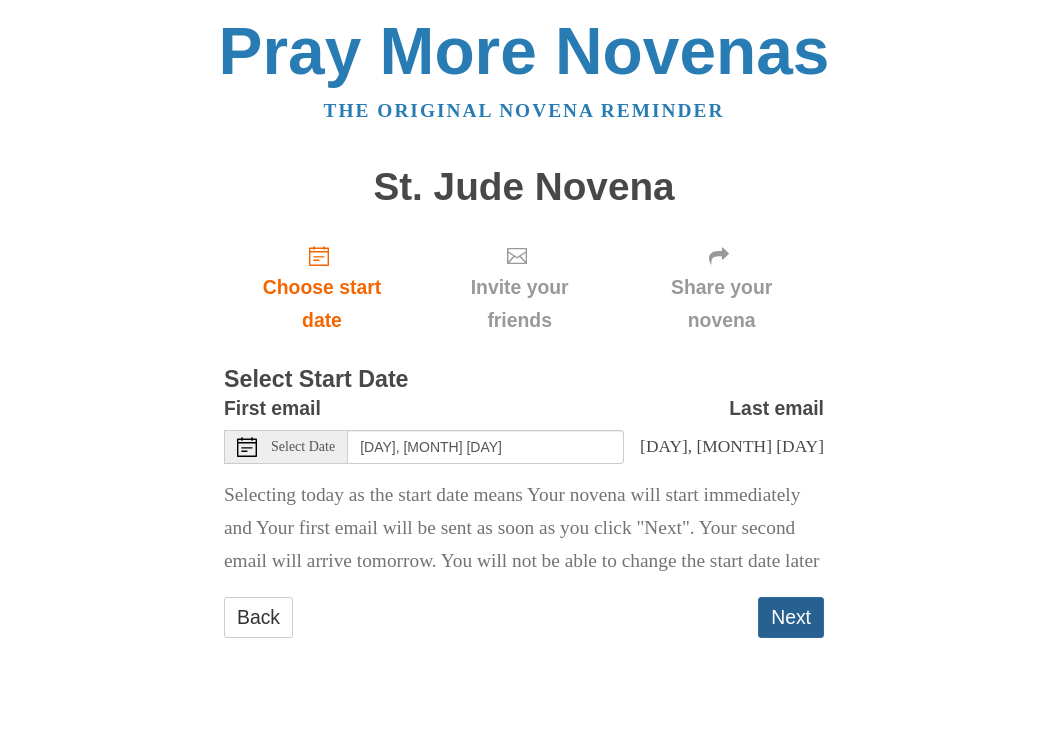 click on "Next" at bounding box center [791, 617] 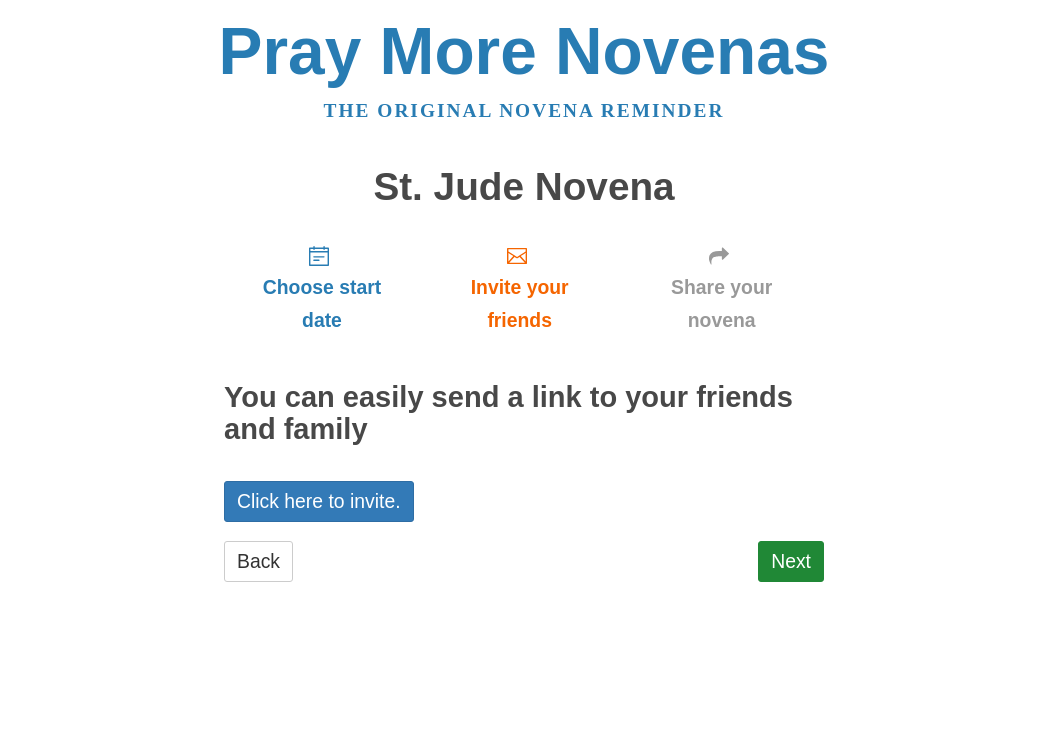 scroll, scrollTop: 0, scrollLeft: 0, axis: both 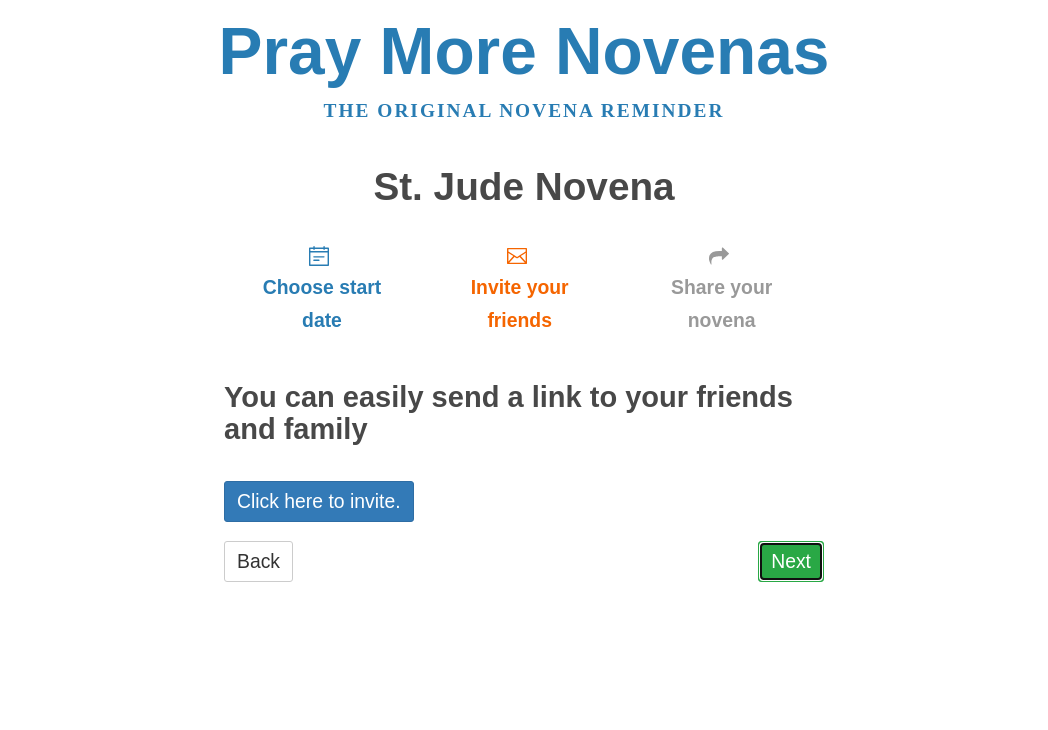click on "Next" at bounding box center [791, 561] 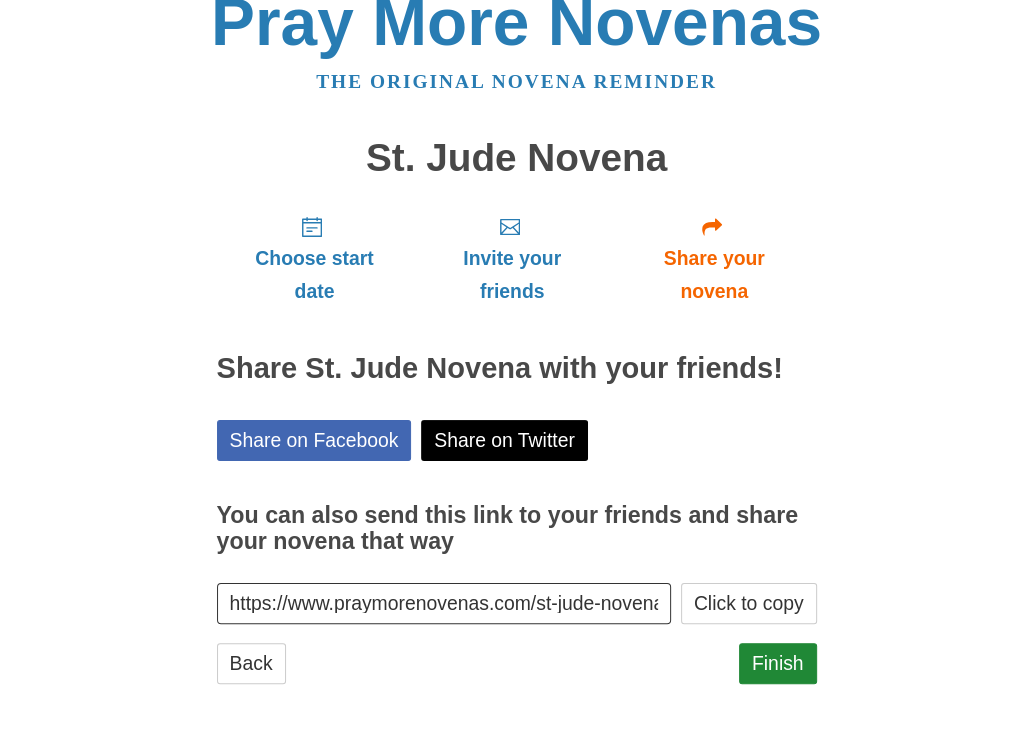 scroll, scrollTop: 40, scrollLeft: 0, axis: vertical 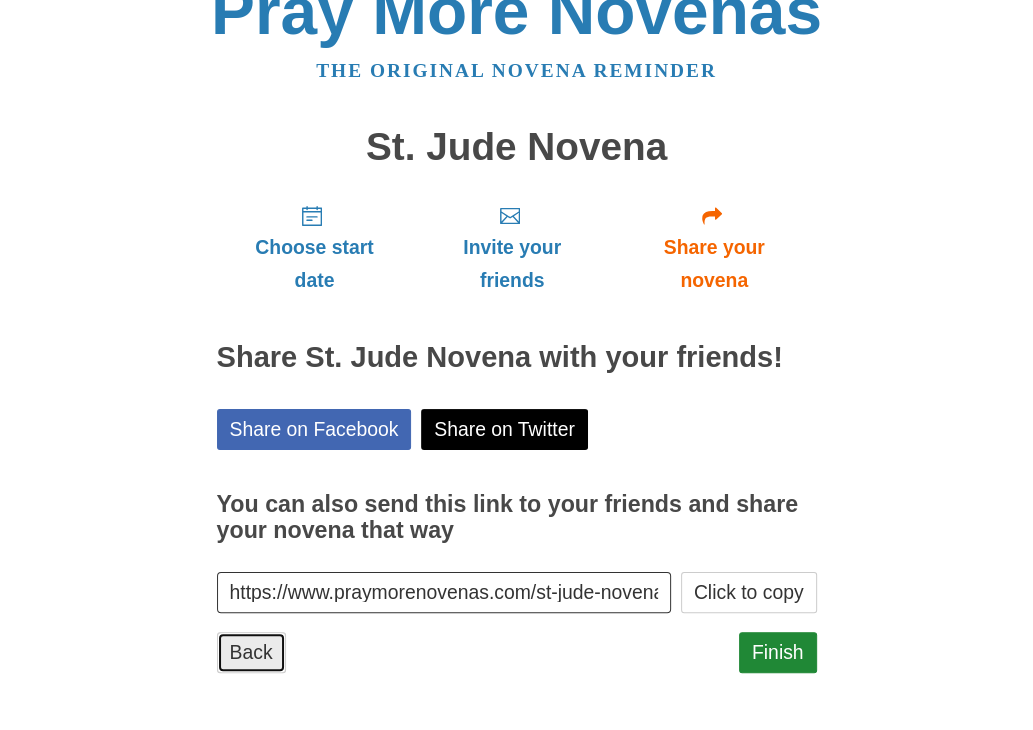 click on "Back" at bounding box center [251, 652] 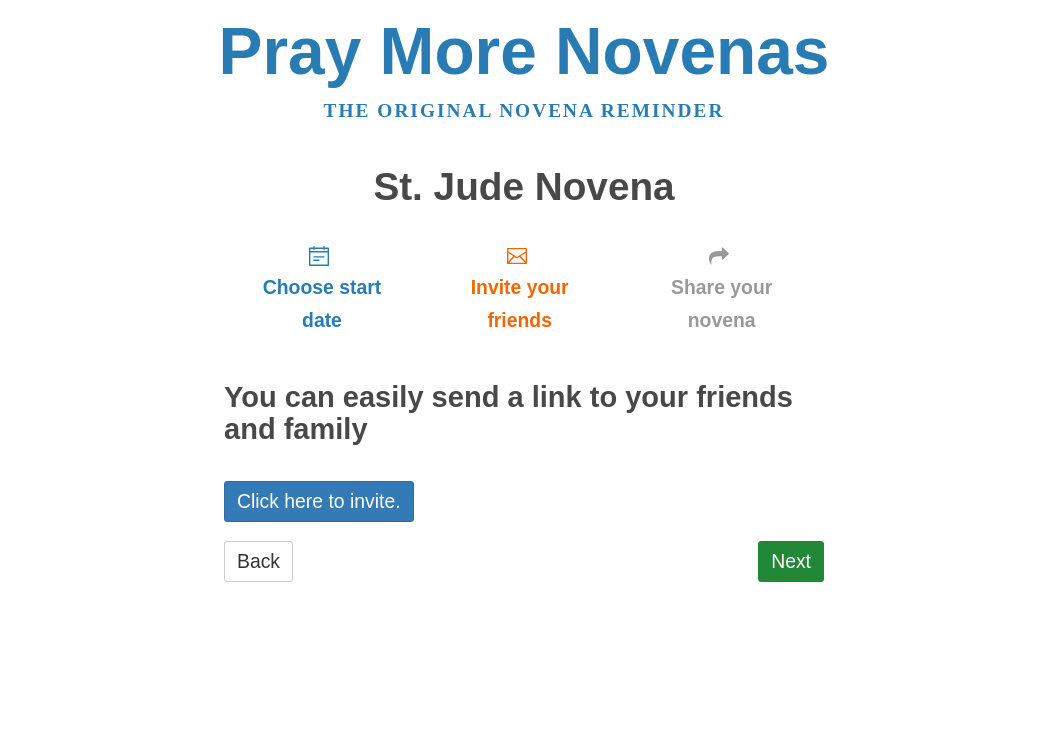 scroll, scrollTop: 0, scrollLeft: 0, axis: both 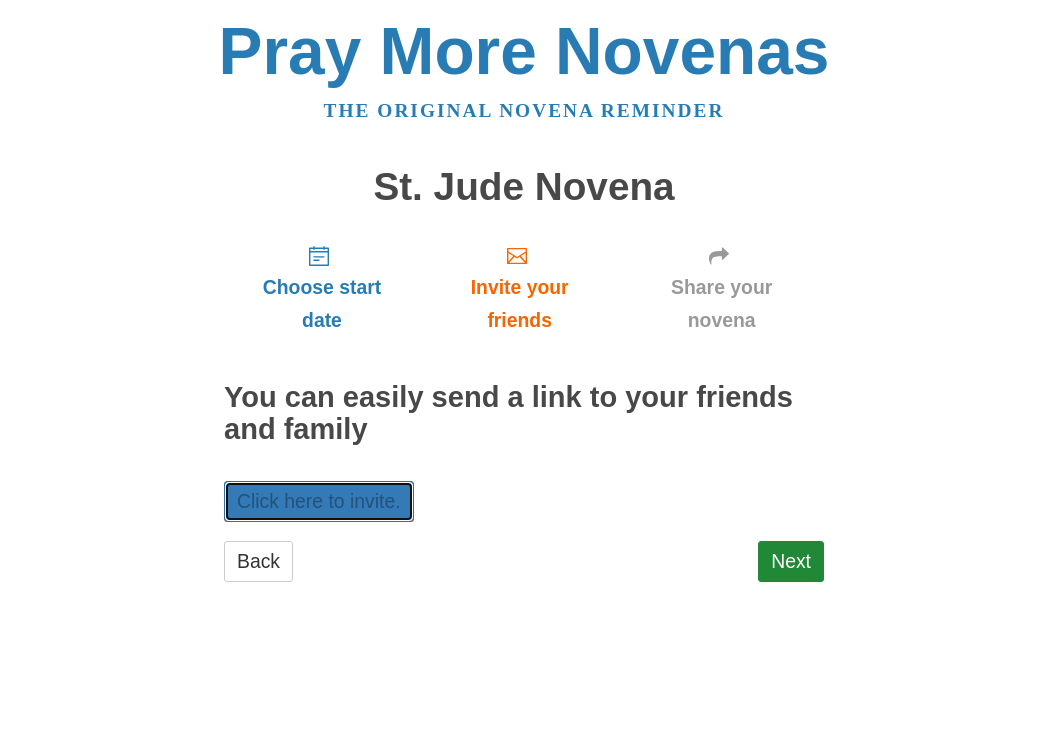 click on "Click here to invite." at bounding box center (319, 501) 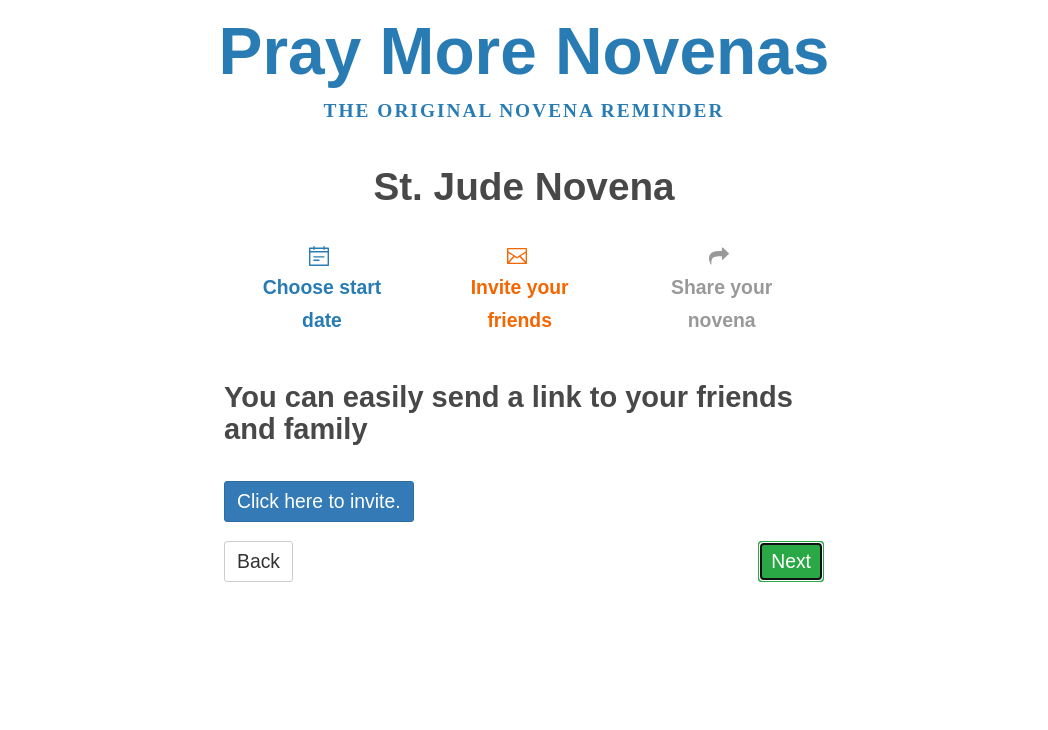 click on "Next" at bounding box center (791, 561) 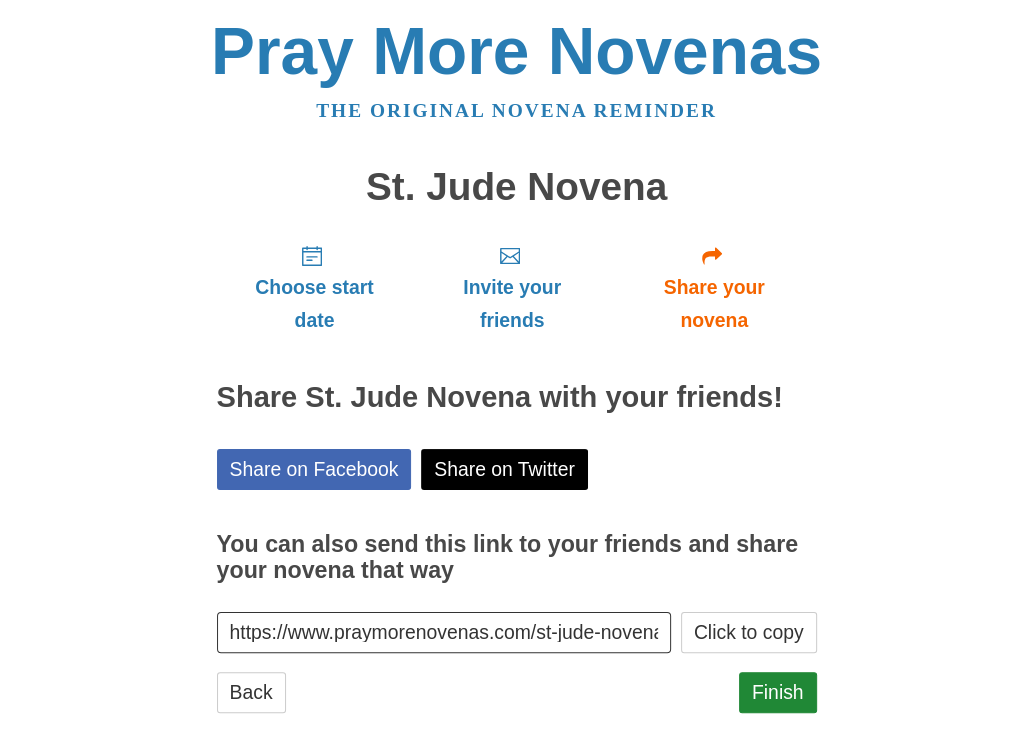 scroll, scrollTop: 40, scrollLeft: 0, axis: vertical 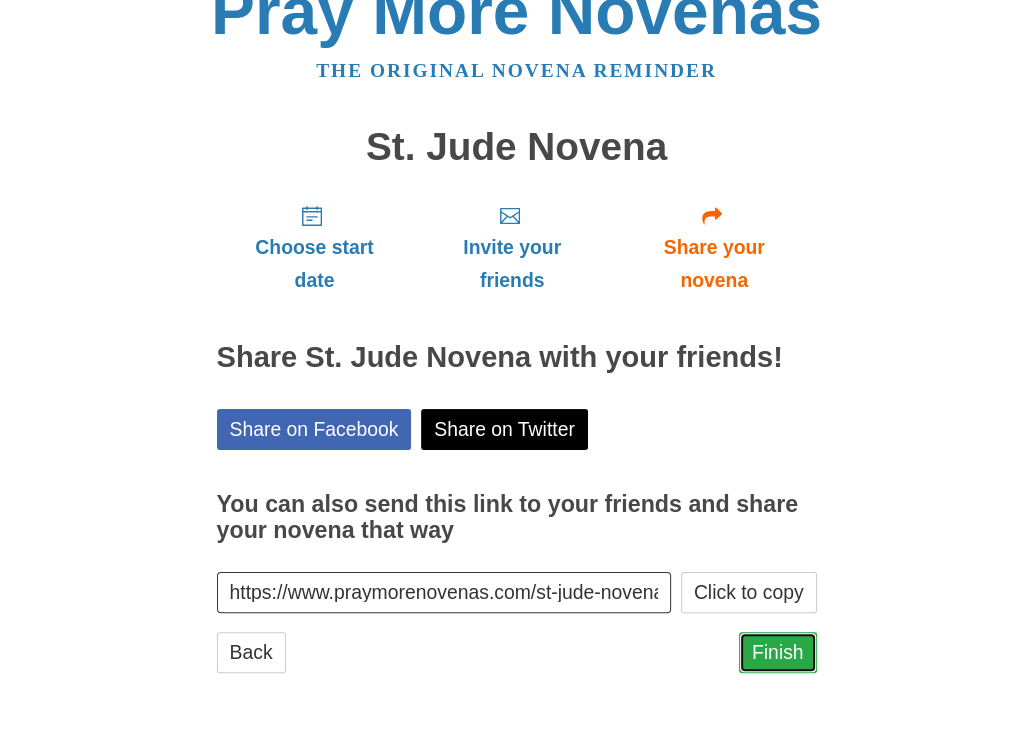 click on "Finish" at bounding box center (778, 652) 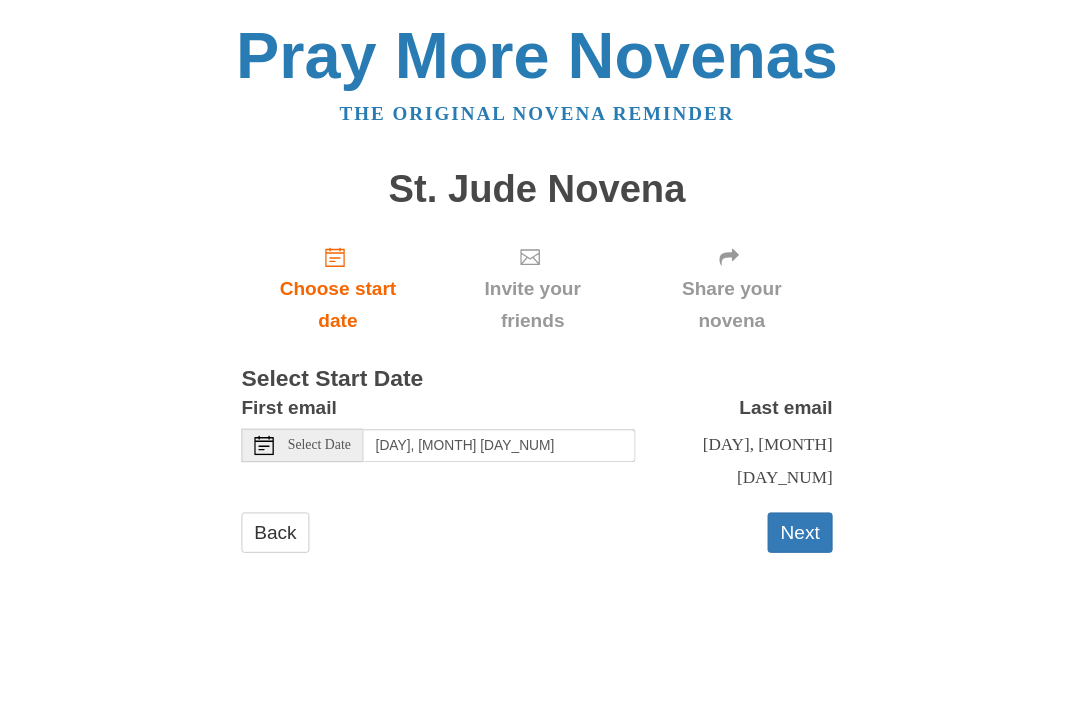 scroll, scrollTop: 0, scrollLeft: 0, axis: both 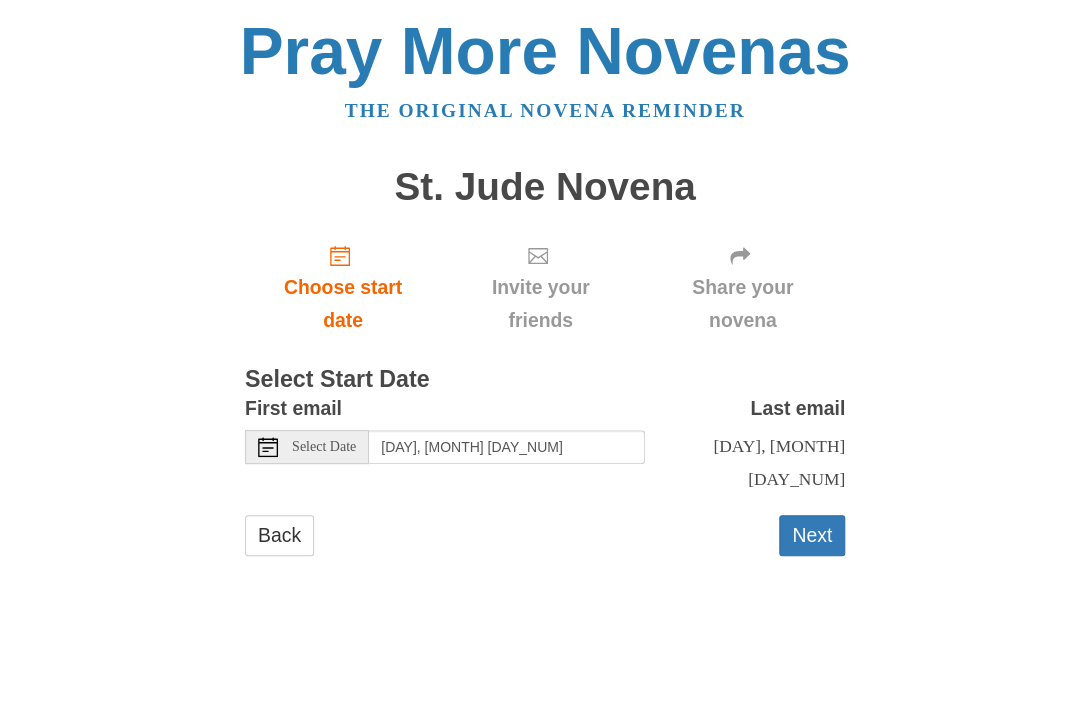 click on "Select Date" at bounding box center [324, 447] 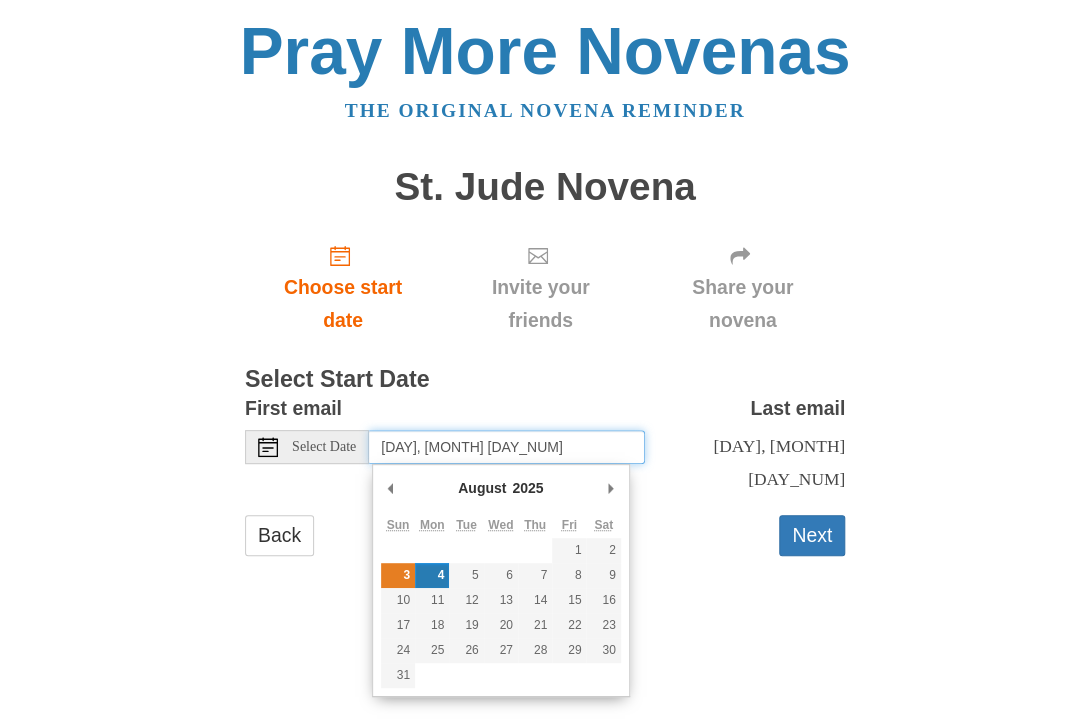 type on "Sunday, August 3rd" 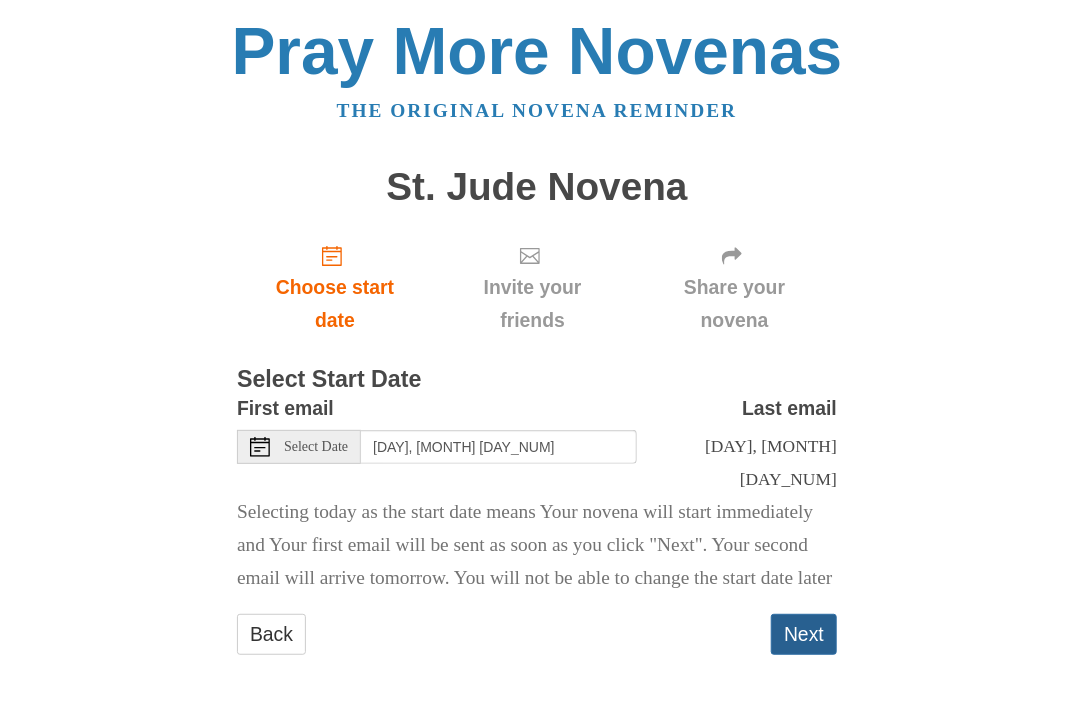 click on "Next" at bounding box center (804, 634) 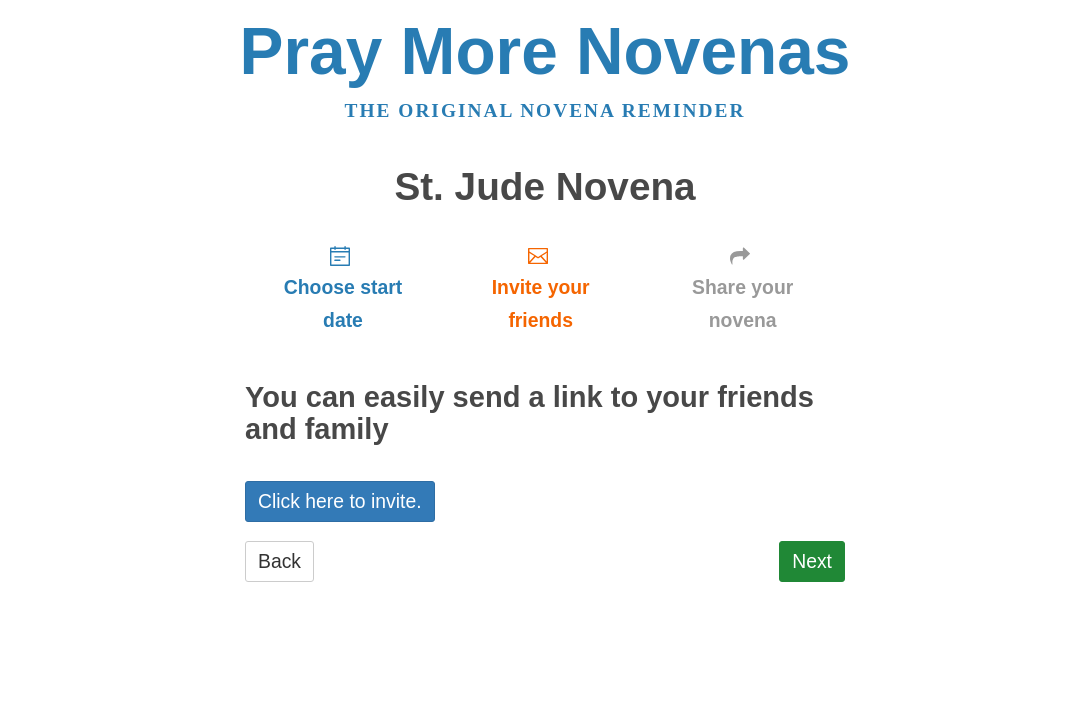 scroll, scrollTop: 0, scrollLeft: 0, axis: both 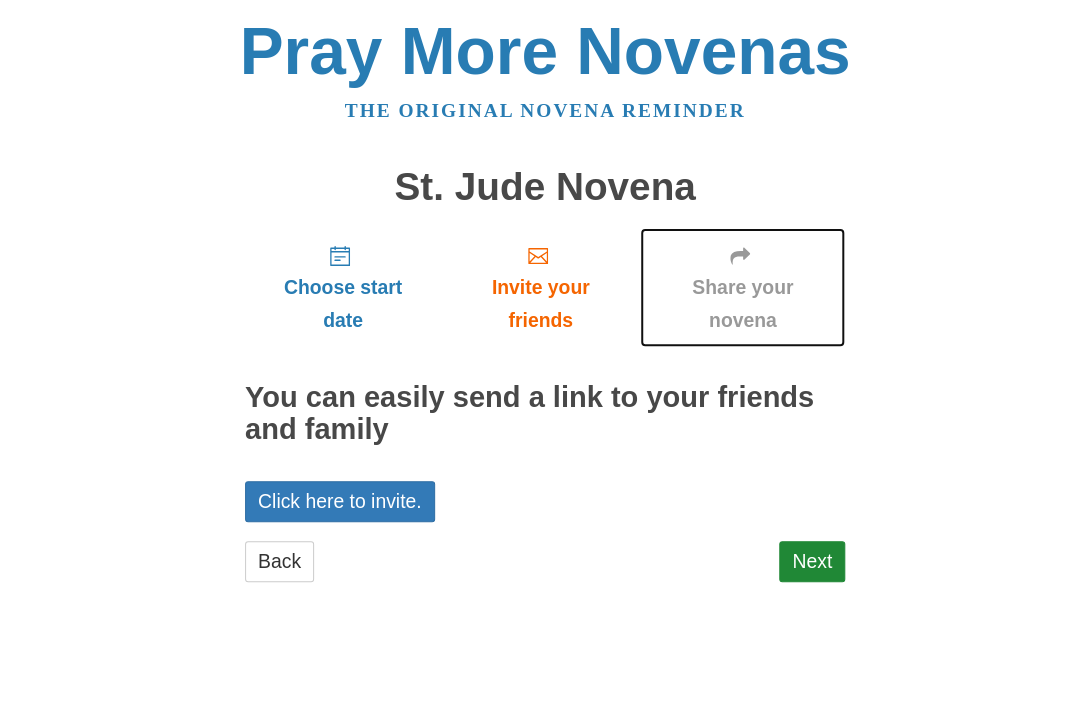 click 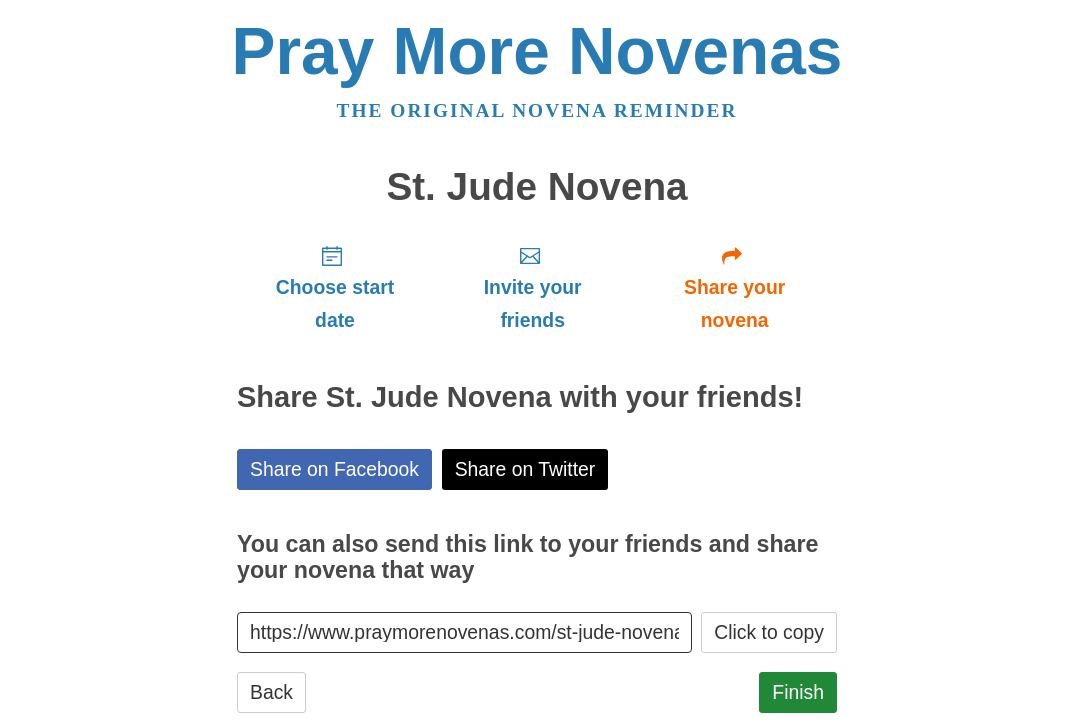 scroll, scrollTop: 0, scrollLeft: 0, axis: both 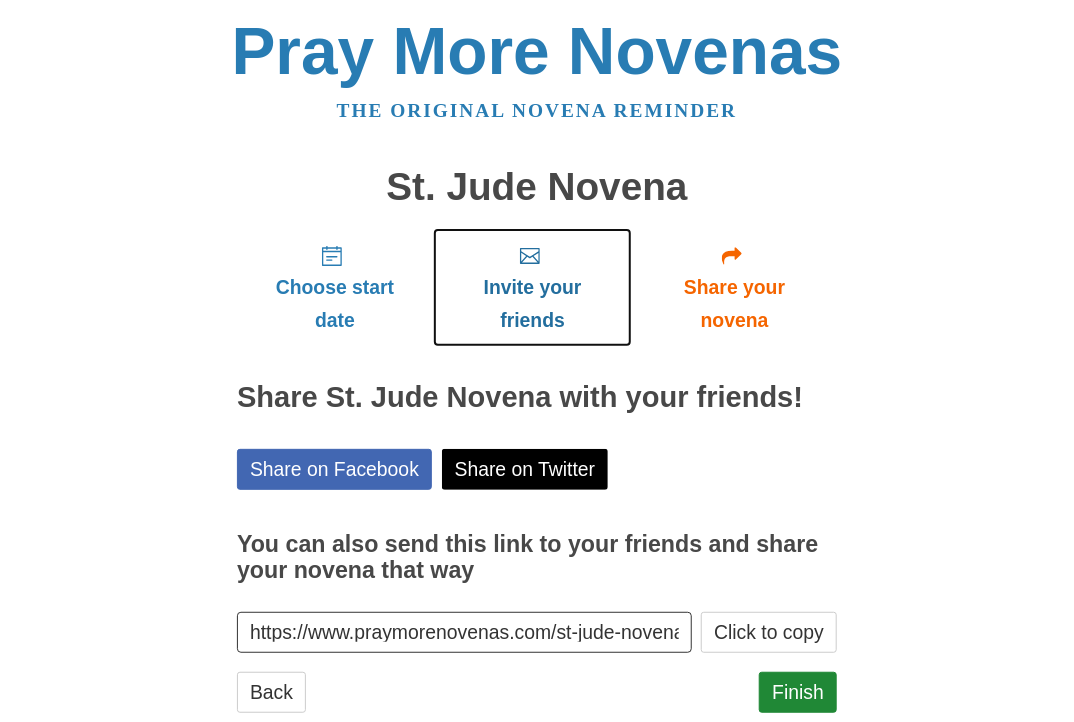 click on "Invite your friends" at bounding box center (532, 287) 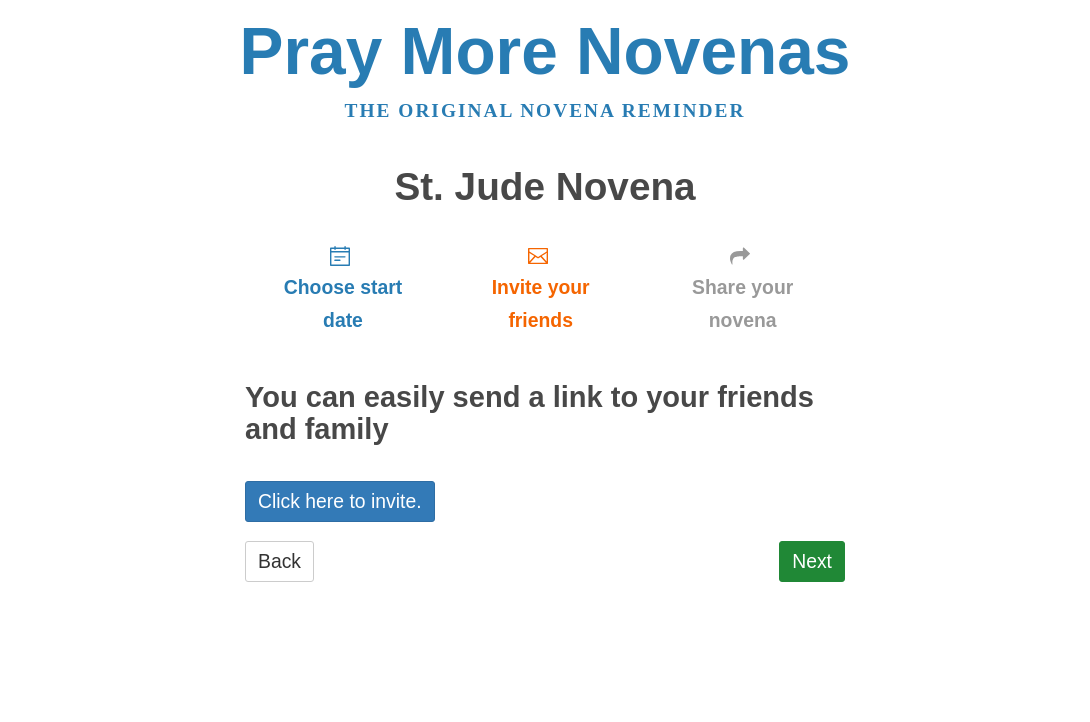 scroll, scrollTop: 0, scrollLeft: 0, axis: both 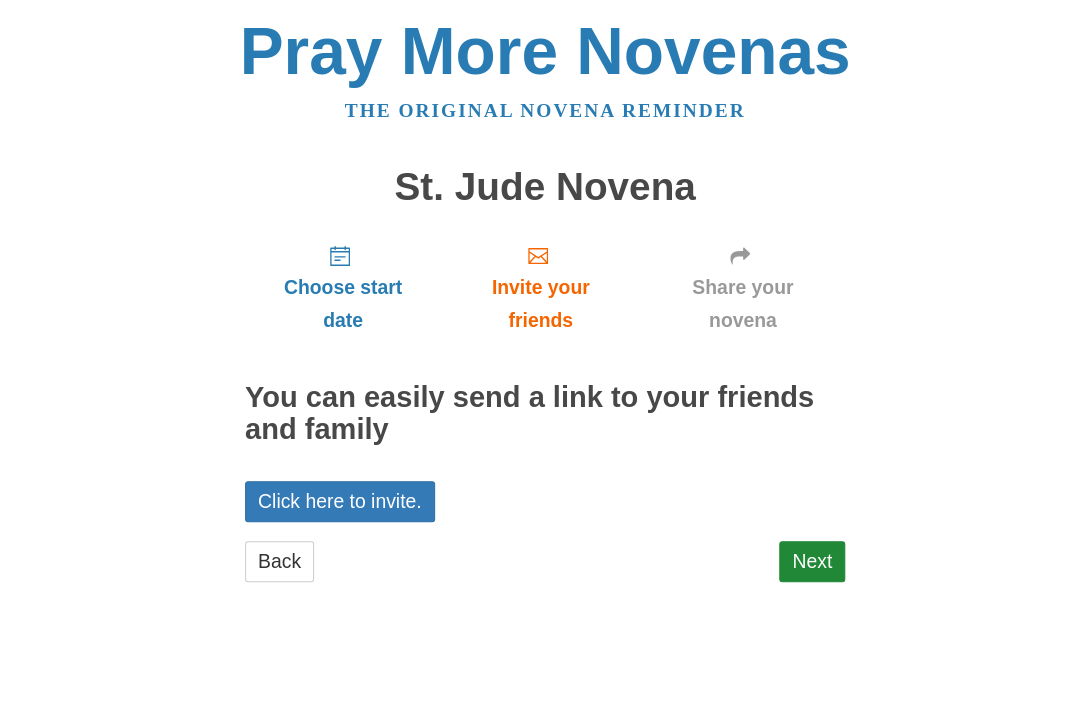 click on "Click here to invite." at bounding box center (340, 501) 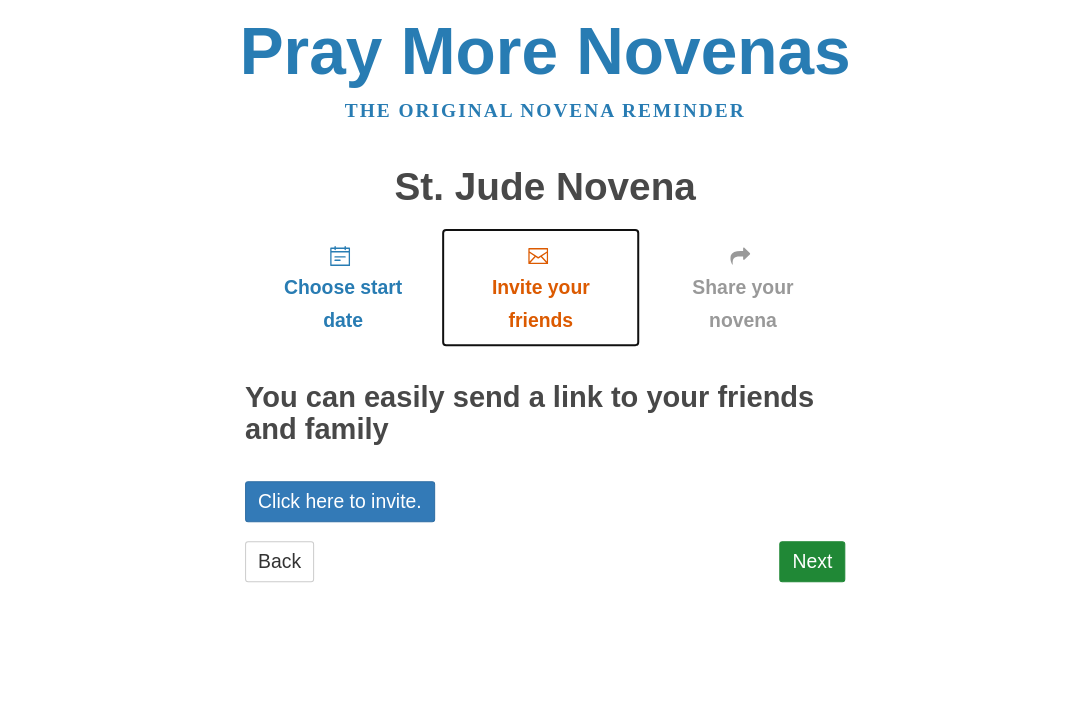 click on "Invite your friends" at bounding box center [540, 304] 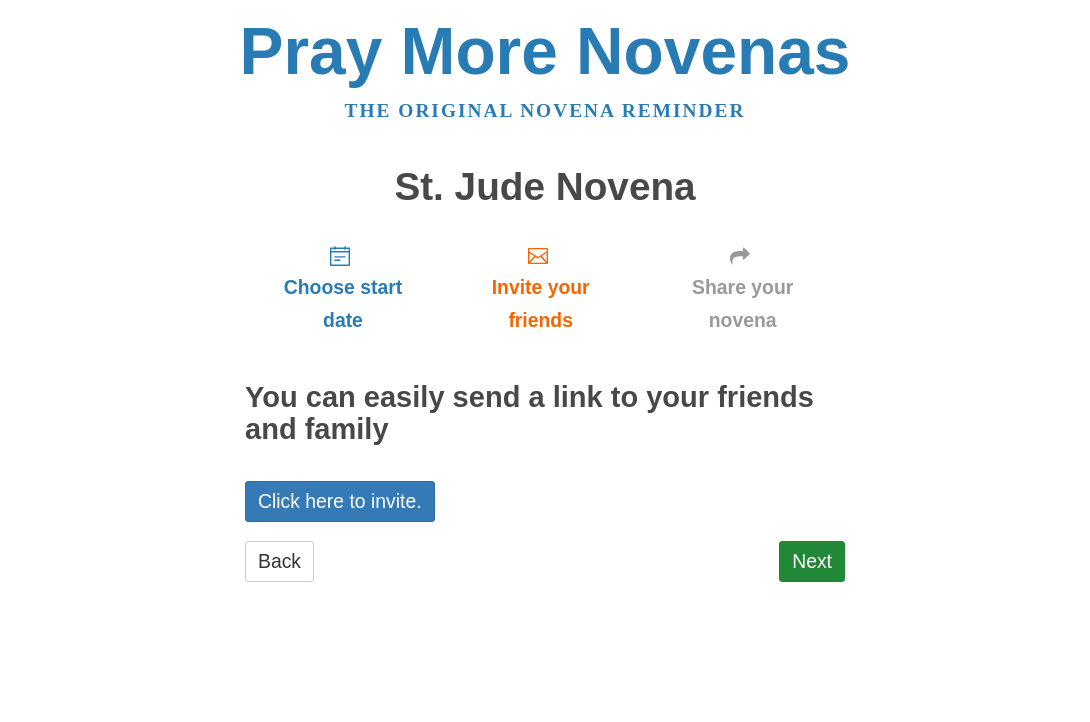 scroll, scrollTop: 0, scrollLeft: 0, axis: both 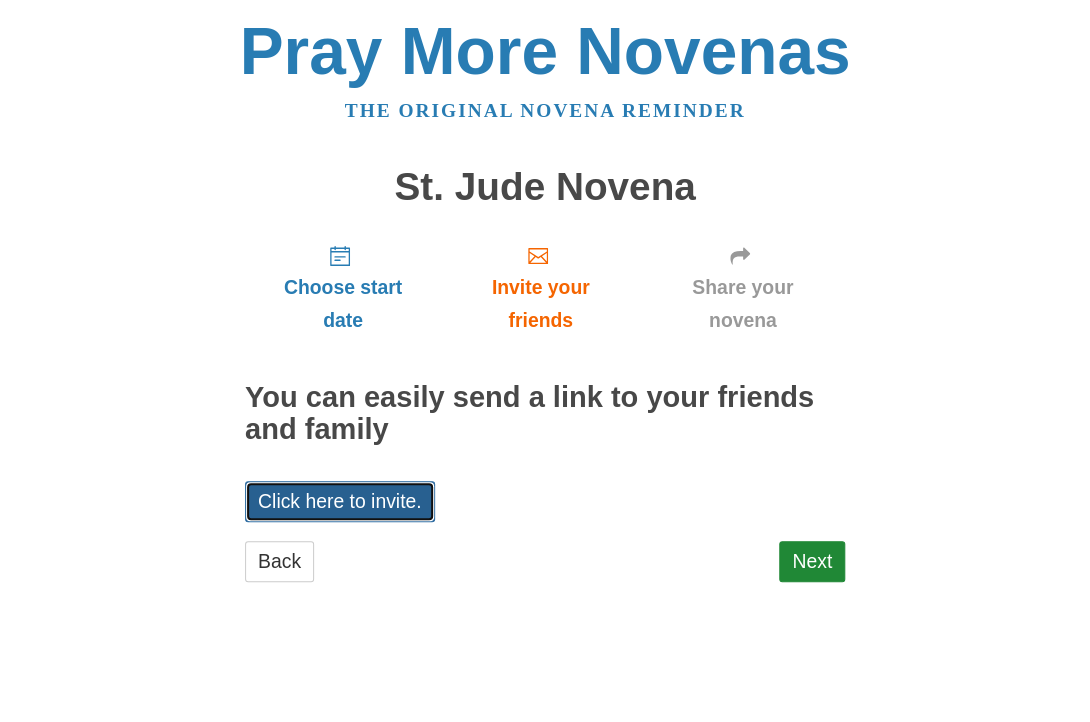 click on "Click here to invite." at bounding box center (340, 501) 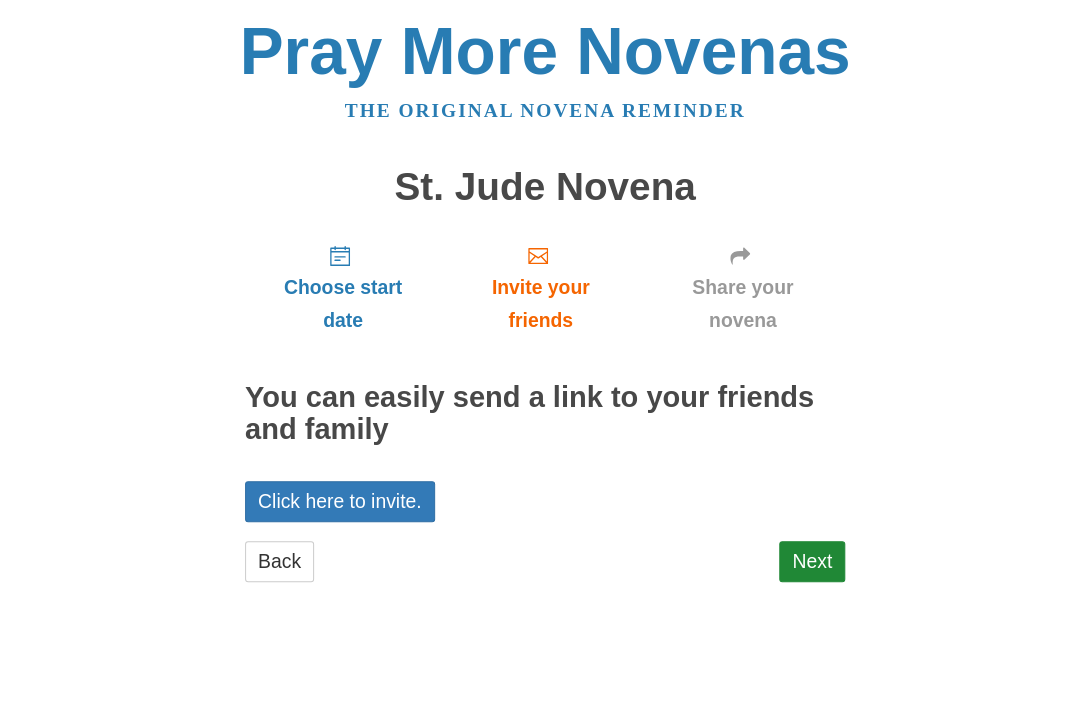 click on "Choose start date
Invite your friends
Share your novena
You can easily send a link to your friends and family
Click here to invite.
Back
Next" at bounding box center [545, 414] 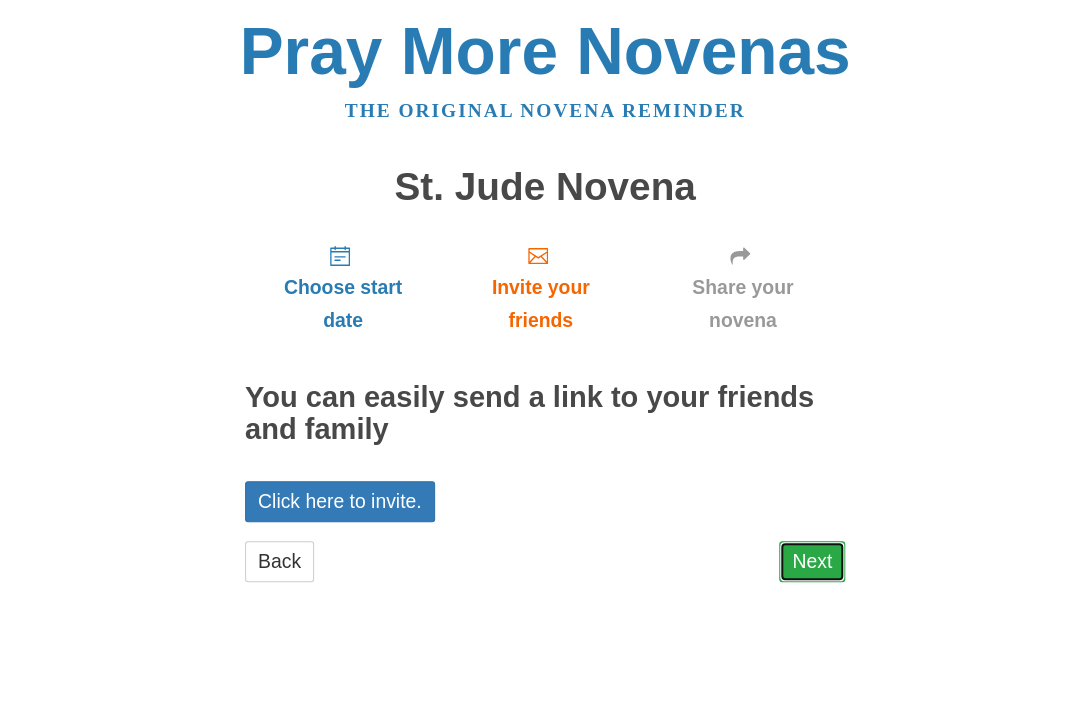 click on "Next" at bounding box center (812, 561) 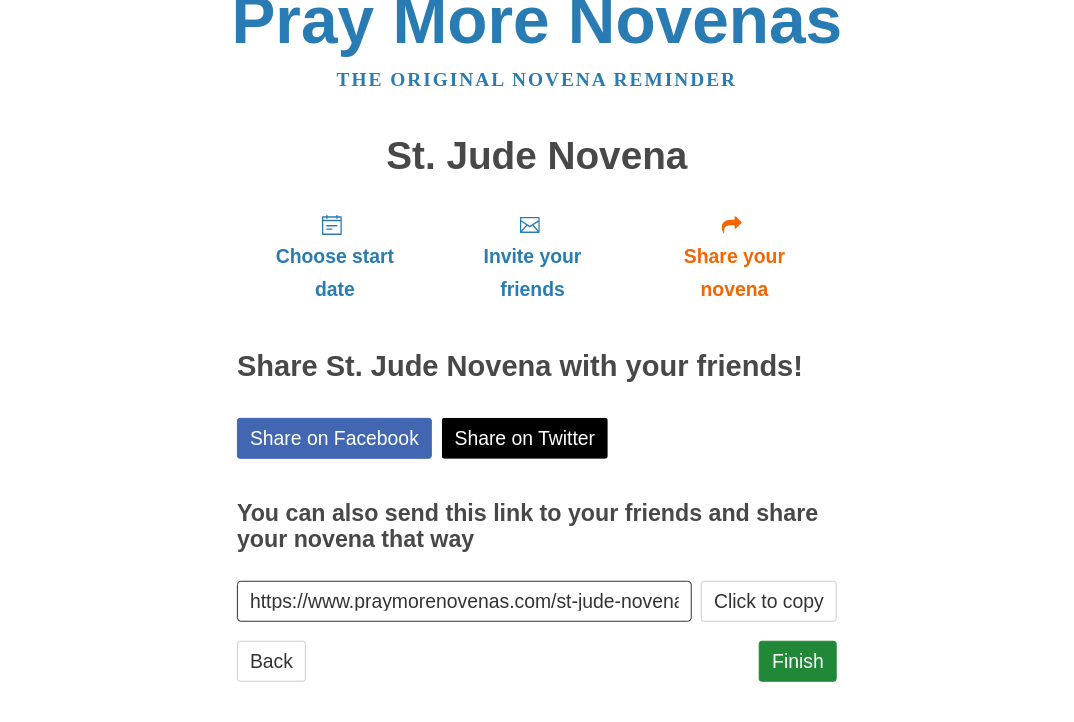 scroll, scrollTop: 48, scrollLeft: 0, axis: vertical 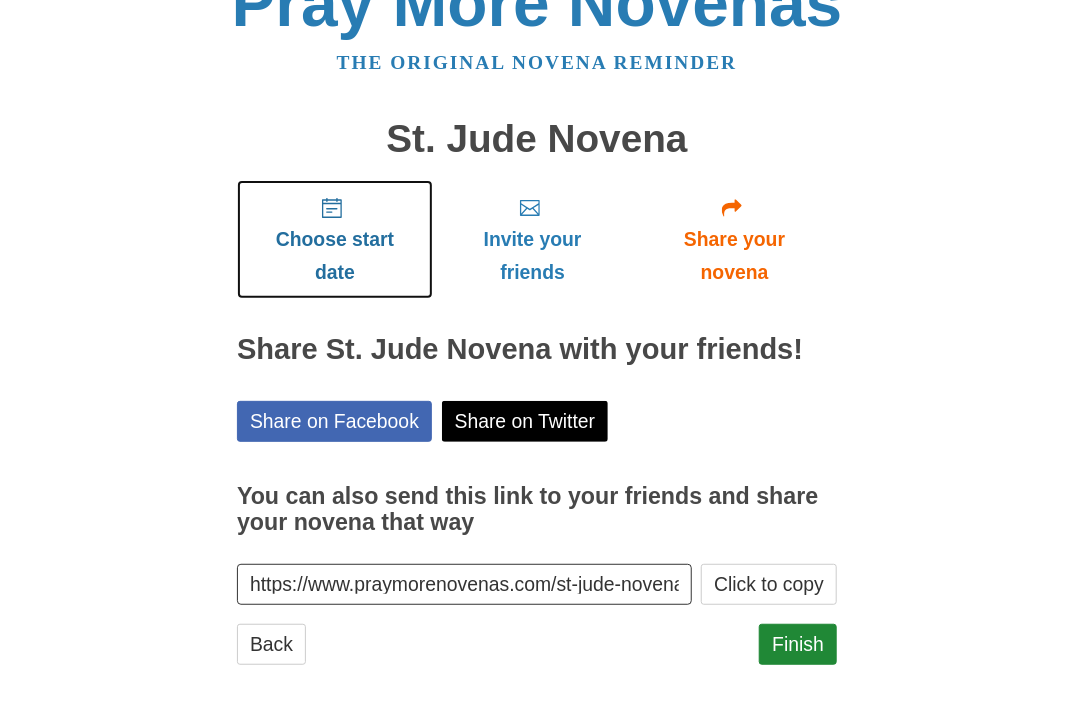 click 